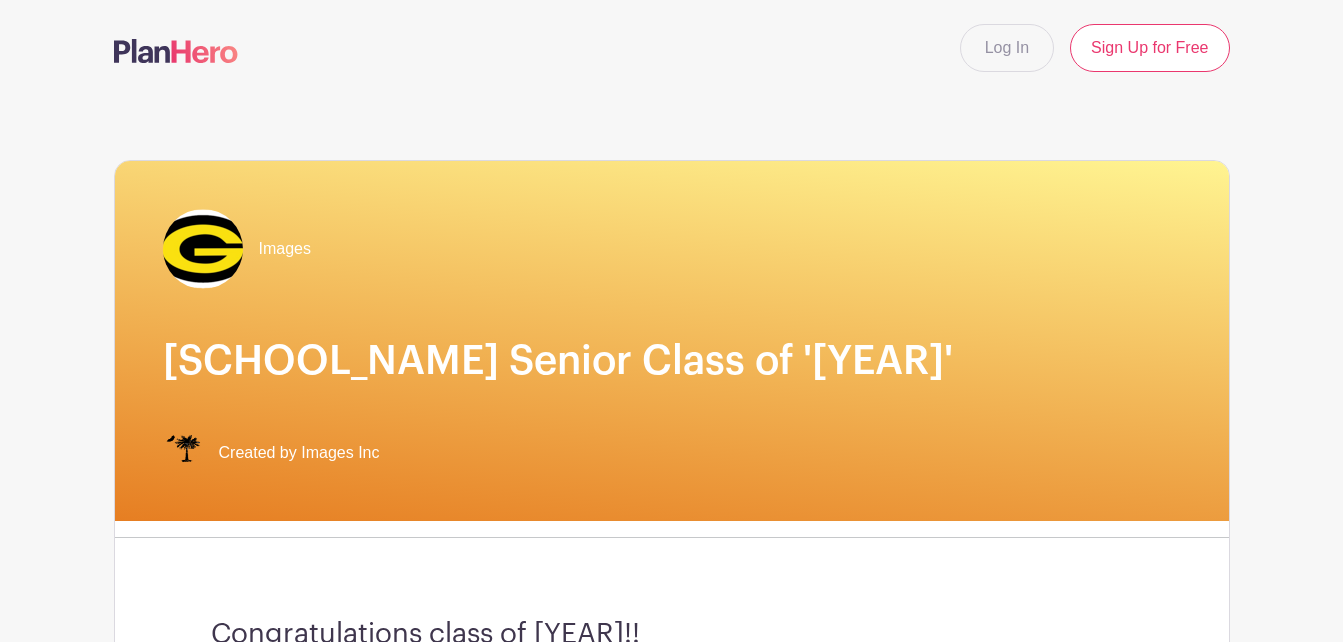 scroll, scrollTop: 0, scrollLeft: 0, axis: both 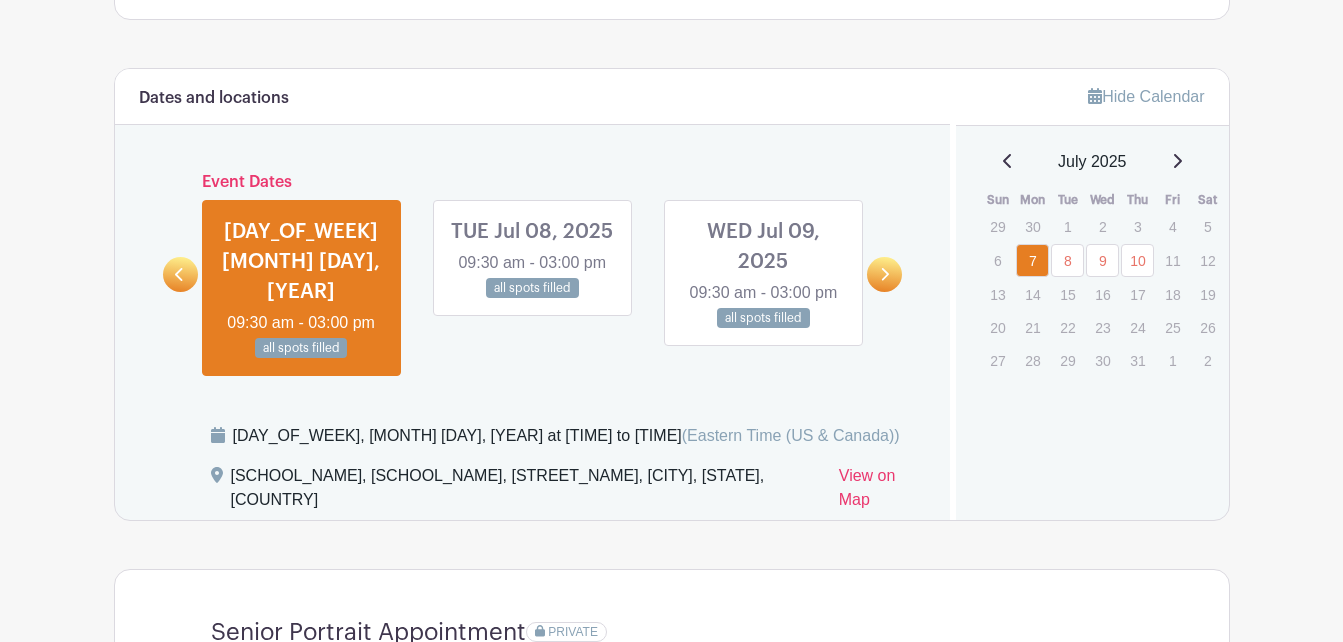 click at bounding box center [884, 274] 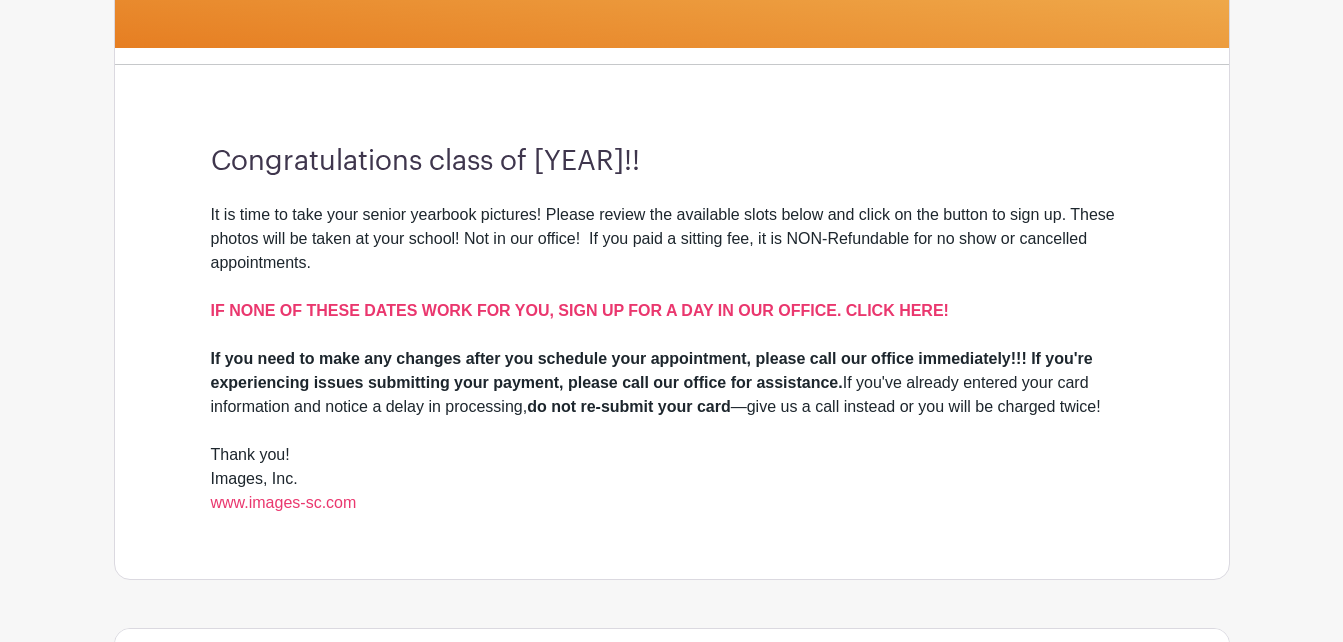 scroll, scrollTop: 471, scrollLeft: 0, axis: vertical 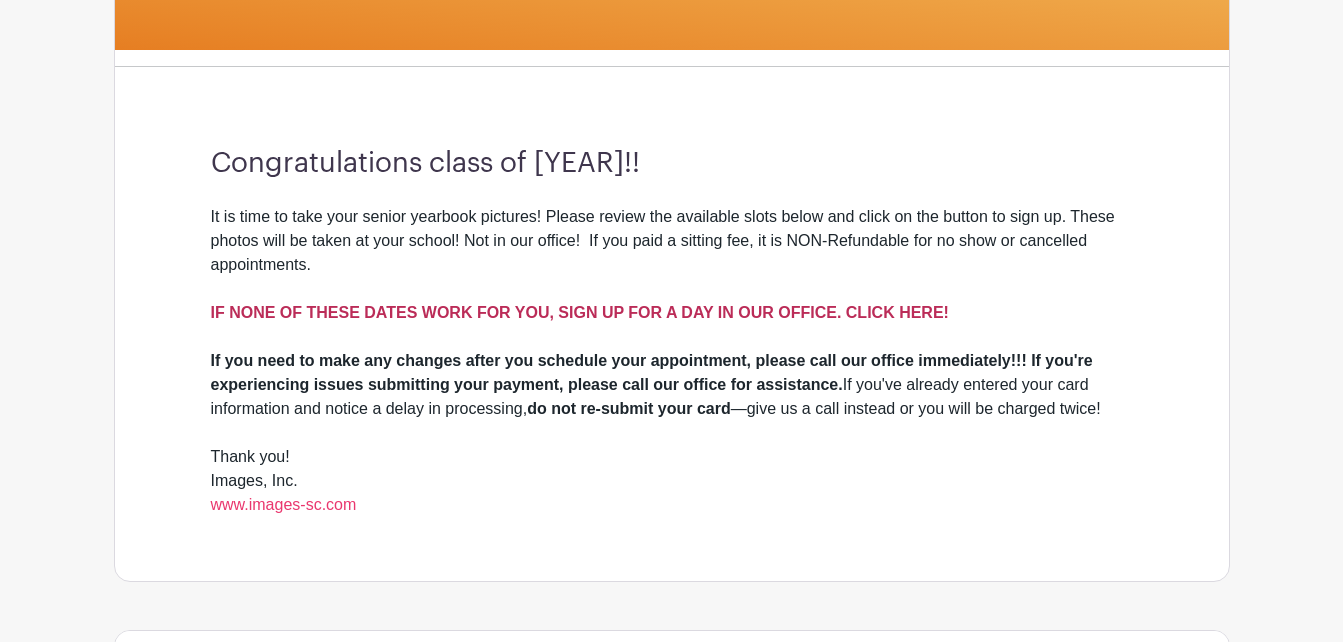 click on "IF NONE OF THESE DATES WORK FOR YOU, SIGN UP FOR A DAY IN OUR OFFICE. CLICK HERE!" at bounding box center [580, 312] 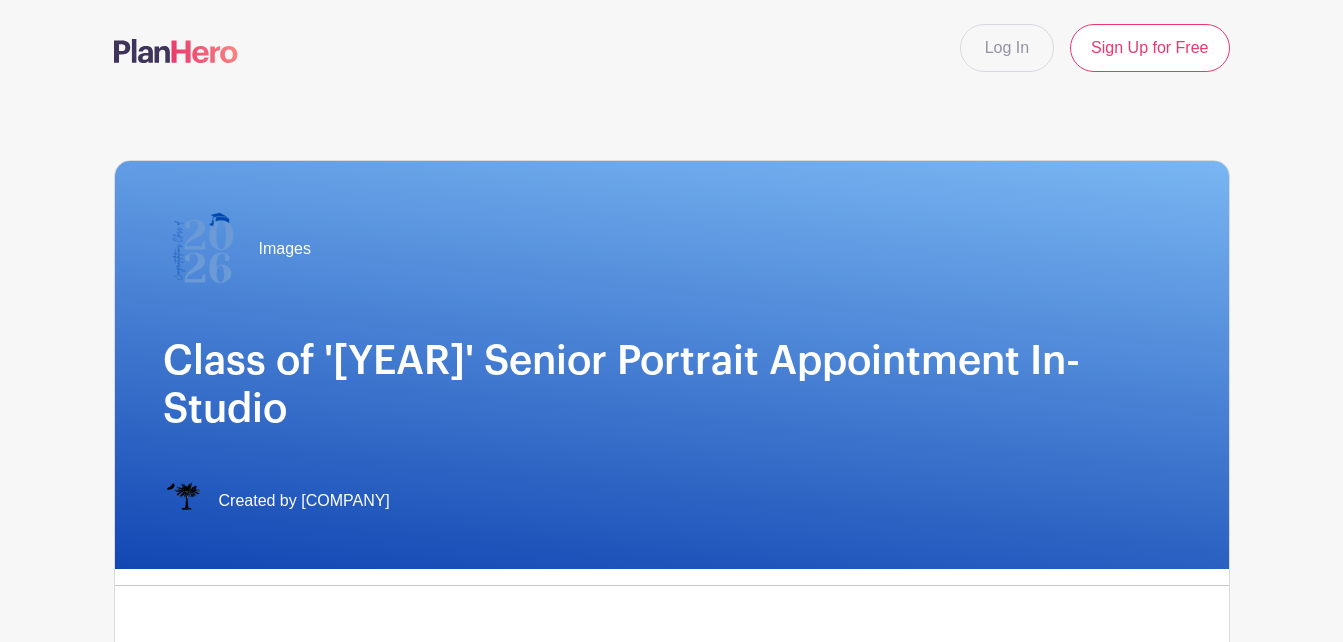 scroll, scrollTop: 0, scrollLeft: 0, axis: both 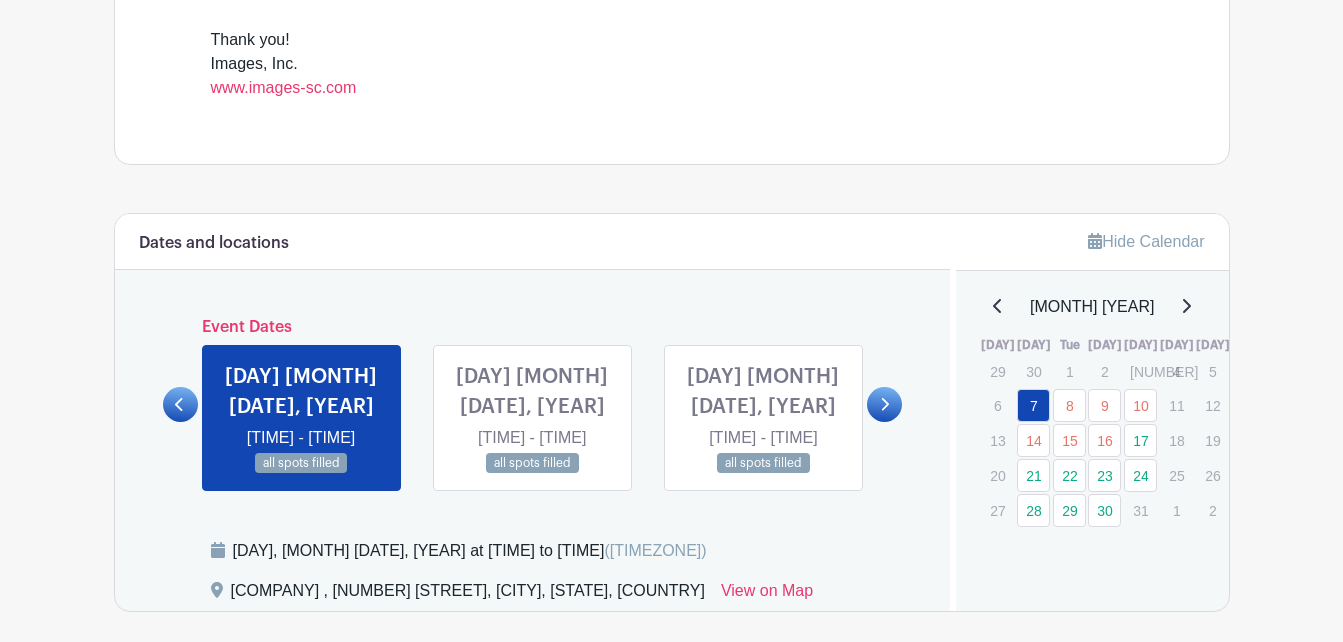 click at bounding box center [301, 474] 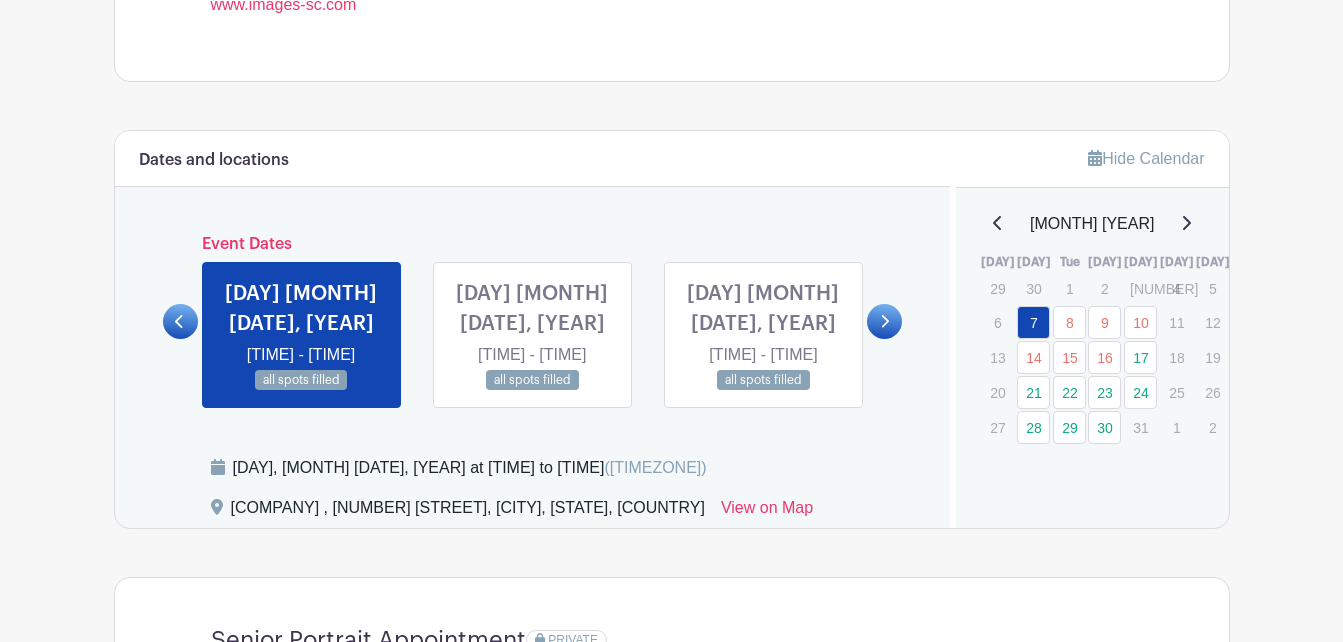 scroll, scrollTop: 992, scrollLeft: 0, axis: vertical 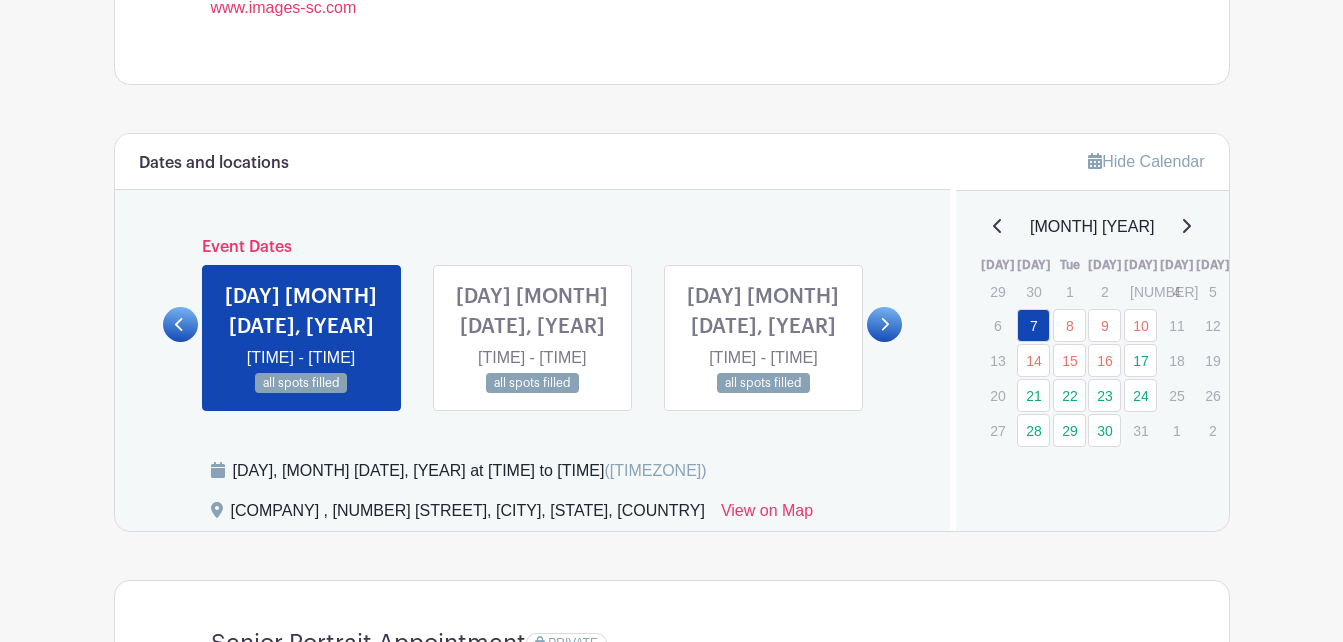 click at bounding box center (532, 394) 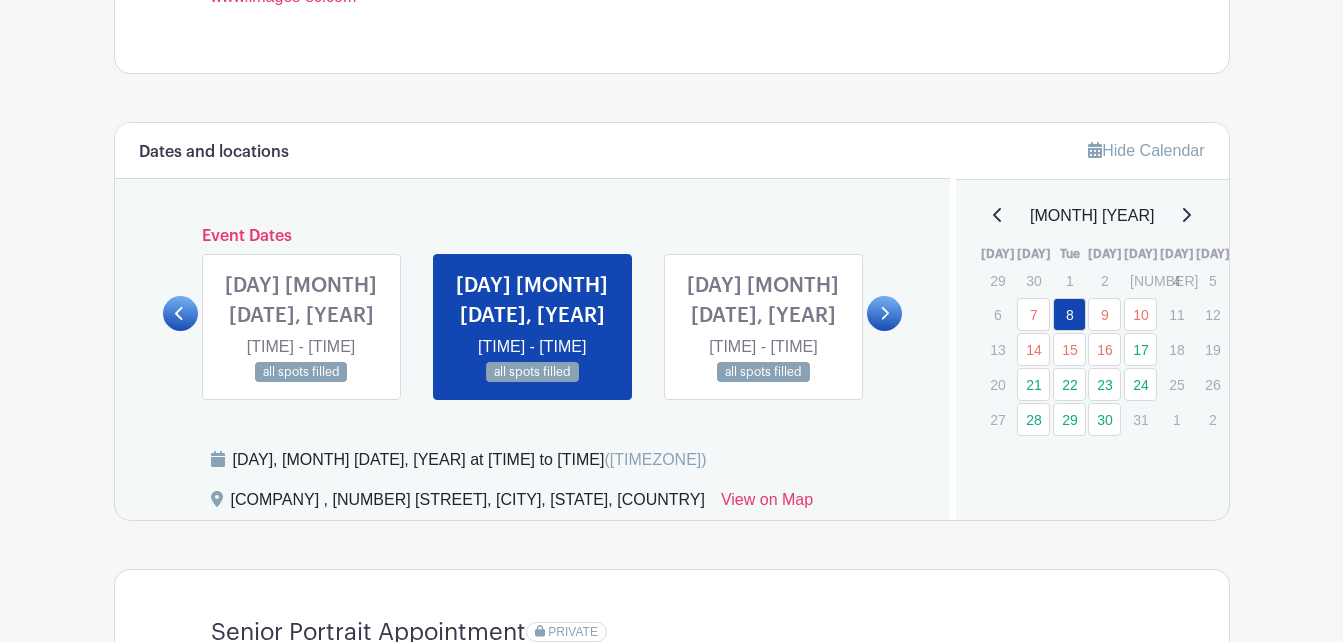 scroll, scrollTop: 1002, scrollLeft: 0, axis: vertical 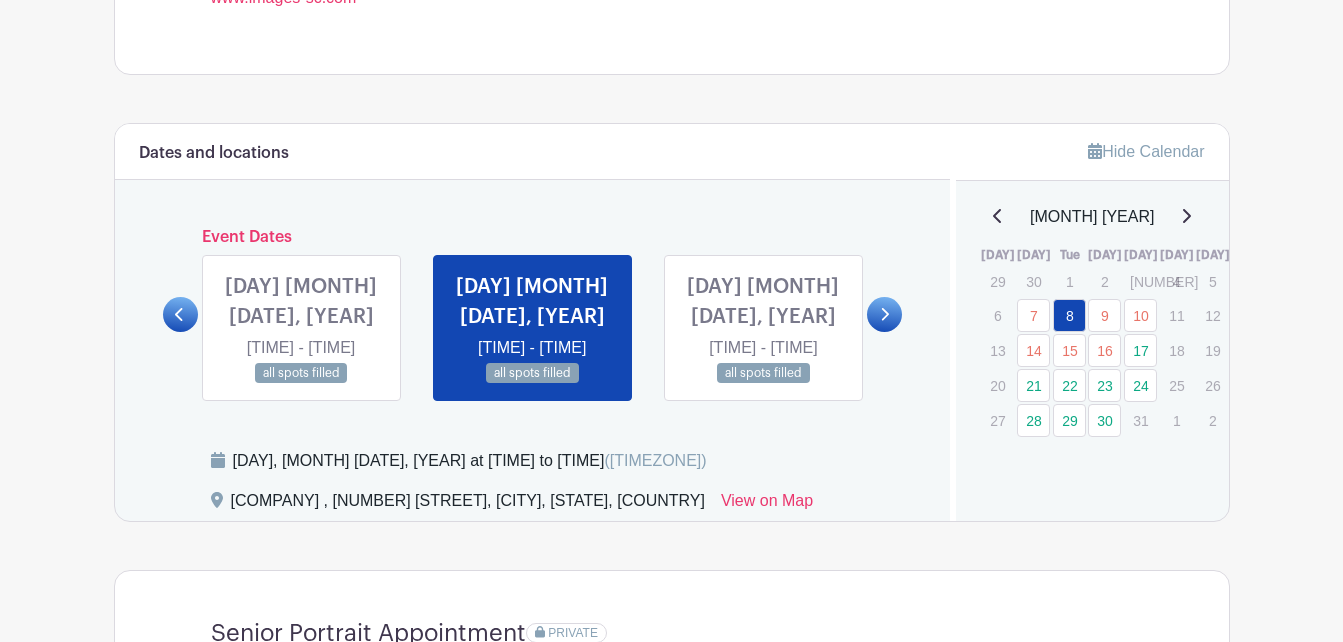 click at bounding box center (884, 314) 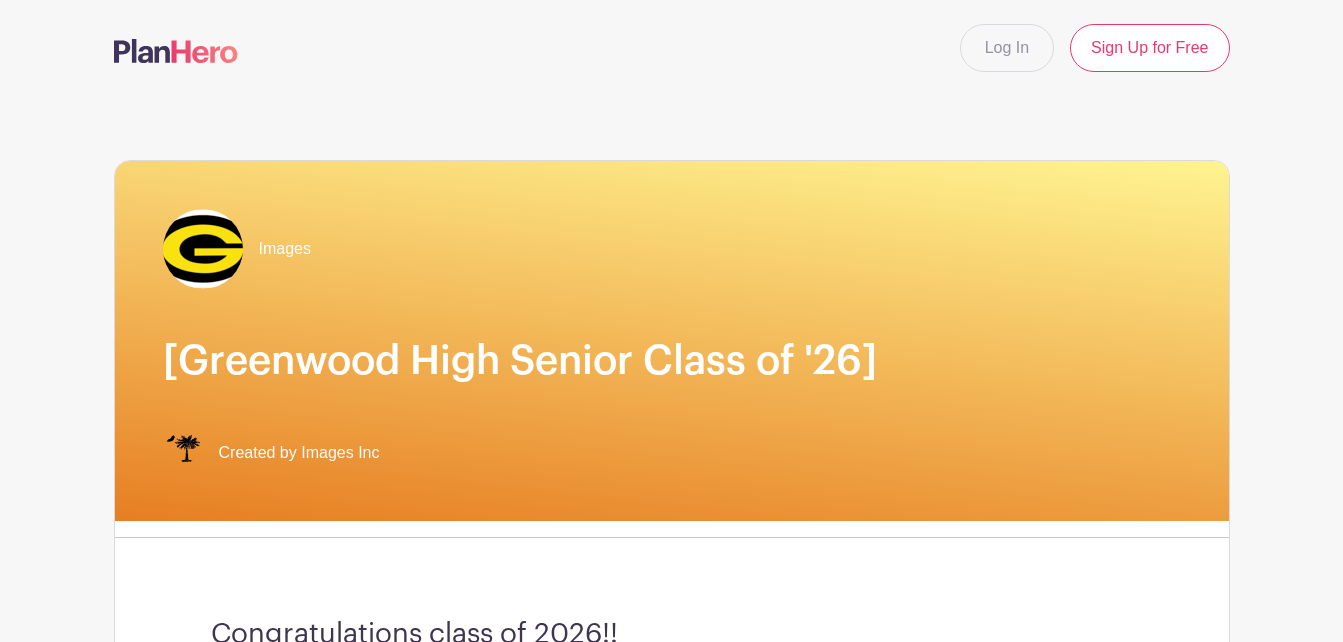scroll, scrollTop: 0, scrollLeft: 0, axis: both 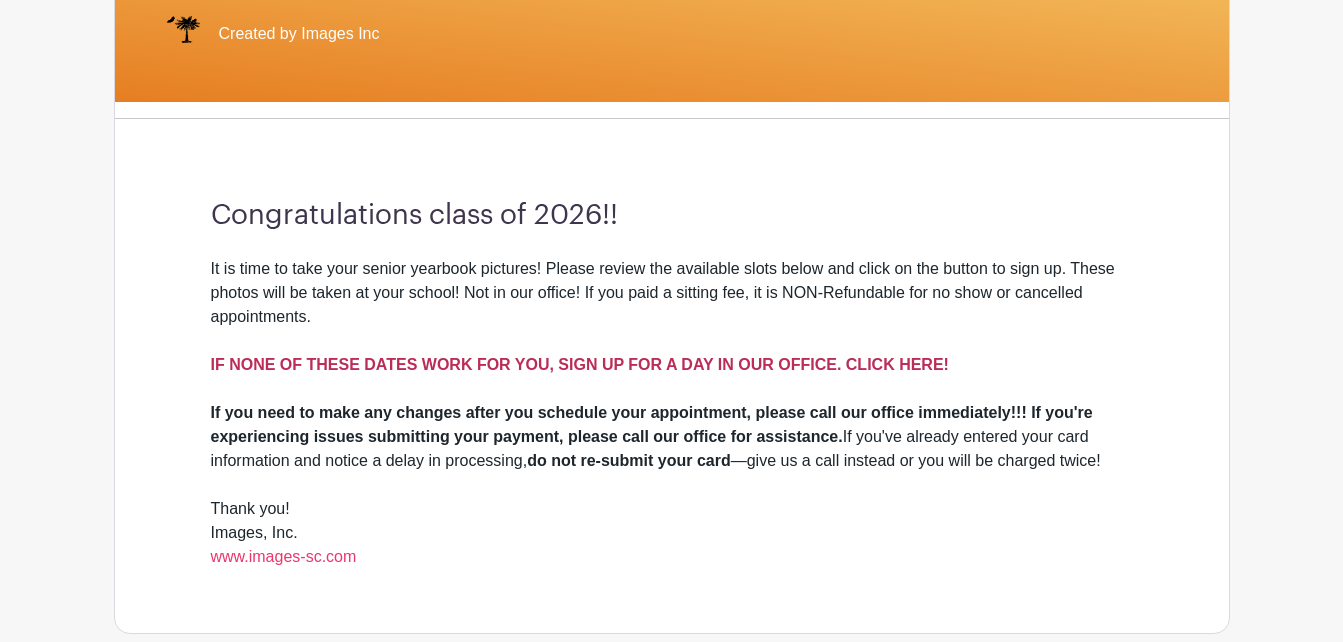 click on "IF NONE OF THESE DATES WORK FOR YOU, SIGN UP FOR A DAY IN OUR OFFICE. CLICK HERE!" at bounding box center [580, 364] 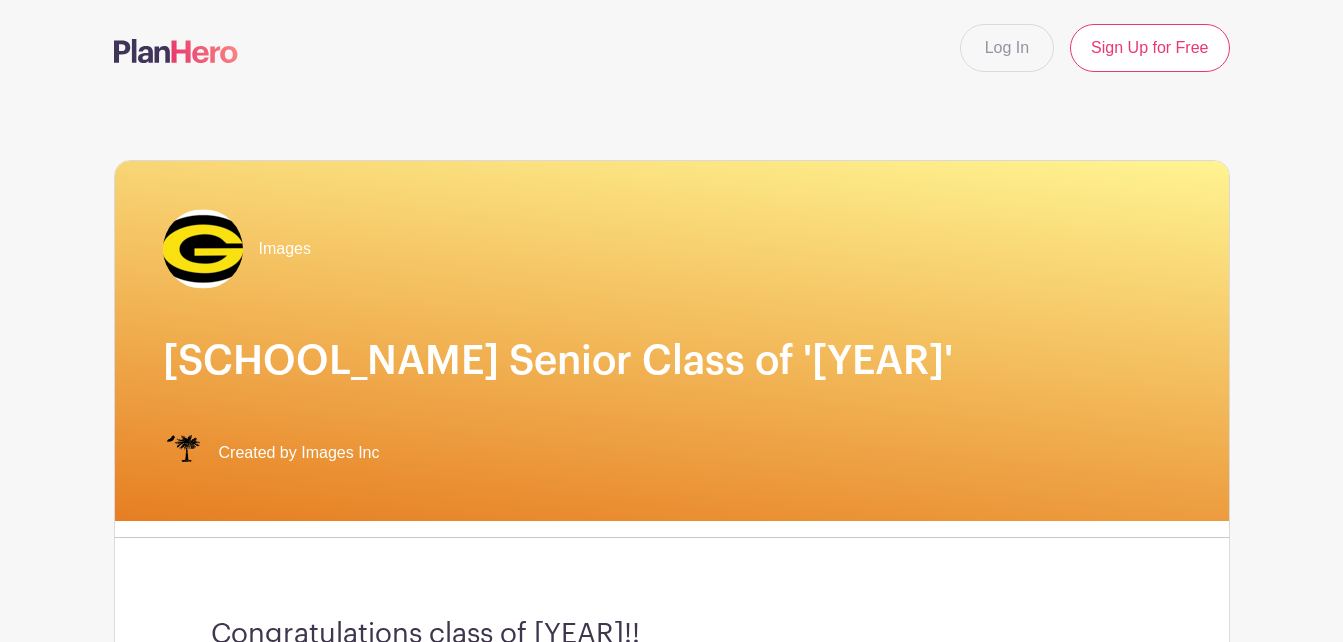 scroll, scrollTop: 0, scrollLeft: 0, axis: both 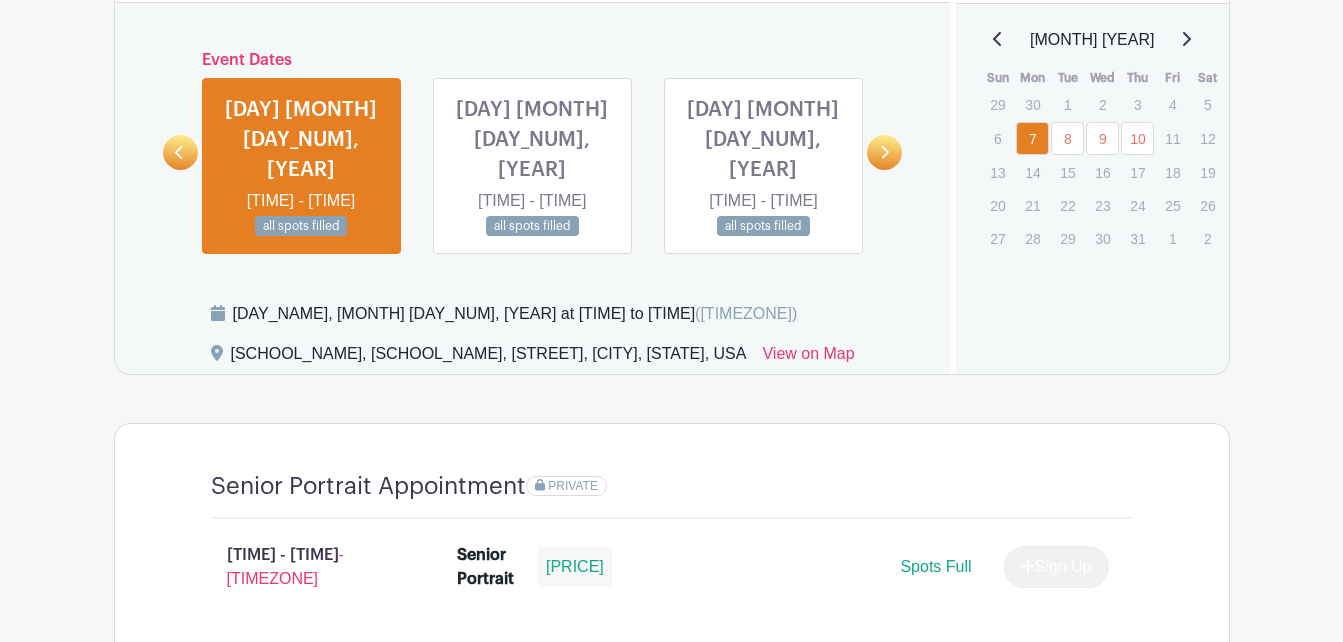 drag, startPoint x: 884, startPoint y: 180, endPoint x: 848, endPoint y: 185, distance: 36.345562 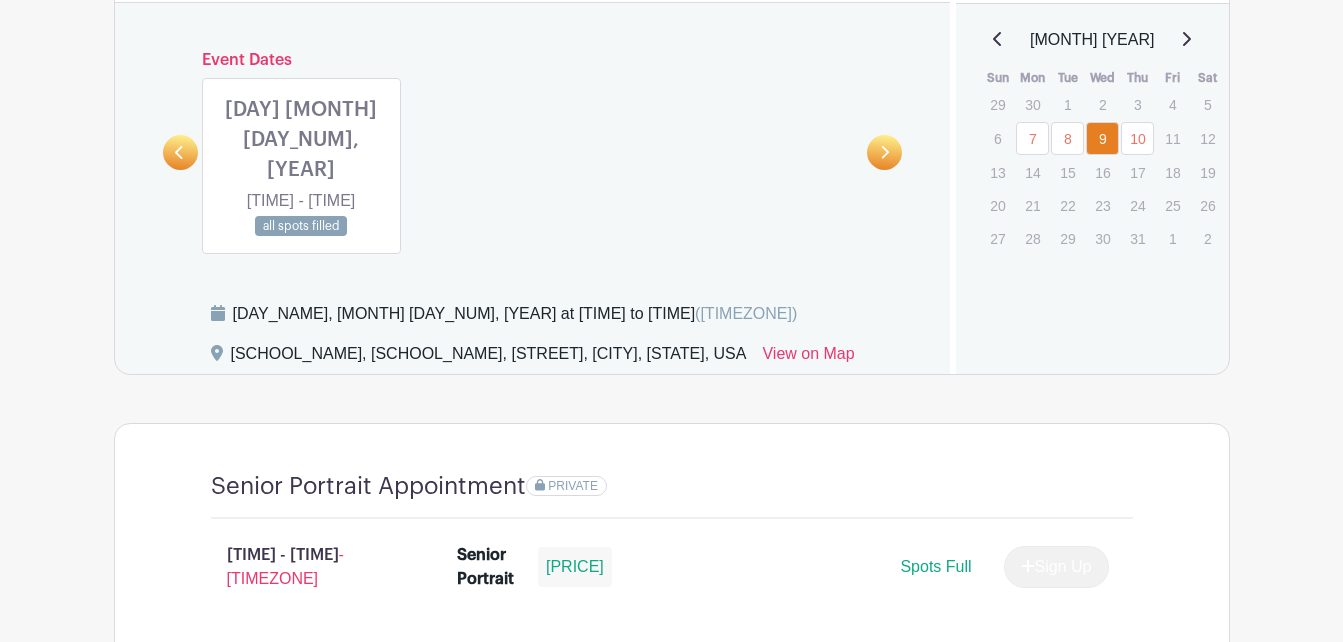 drag, startPoint x: 886, startPoint y: 187, endPoint x: 631, endPoint y: 194, distance: 255.09605 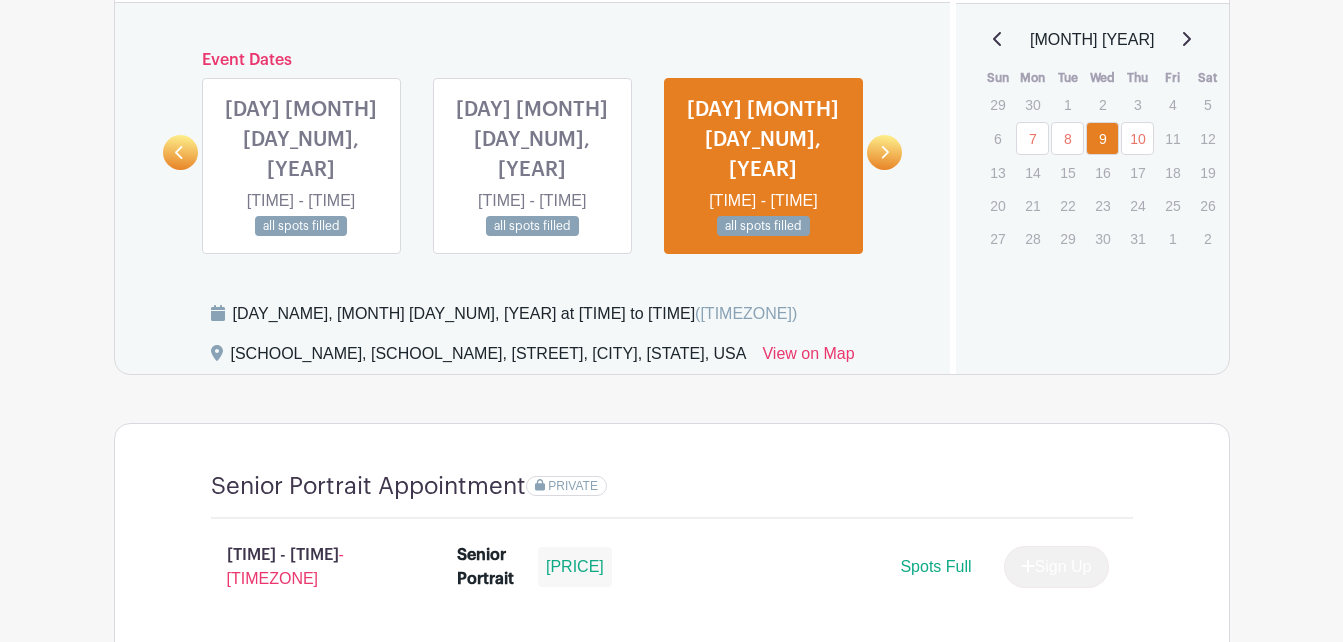 click at bounding box center [179, 152] 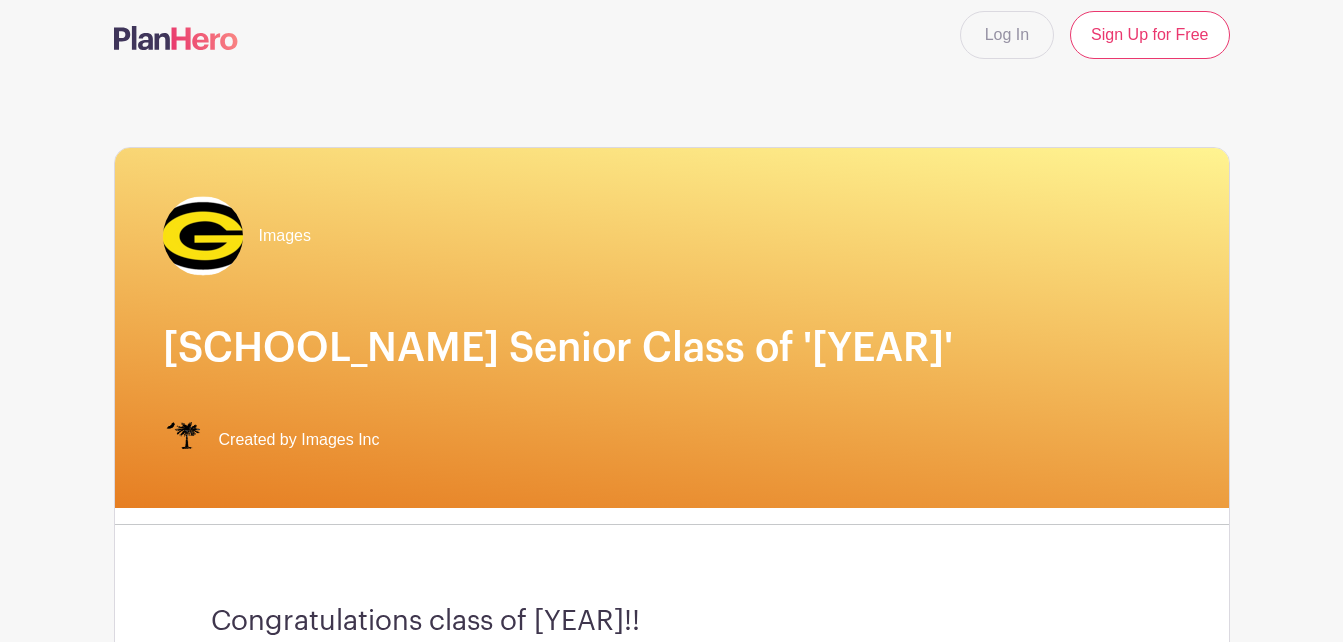 scroll, scrollTop: 0, scrollLeft: 0, axis: both 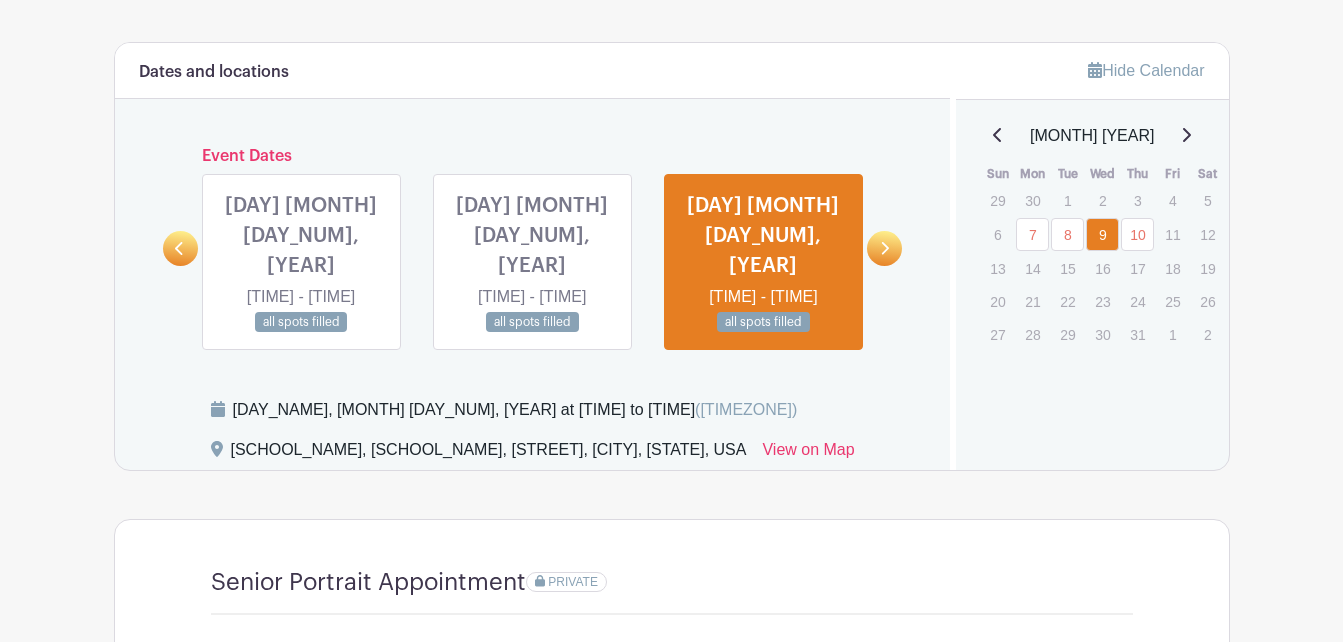 click at bounding box center (301, 333) 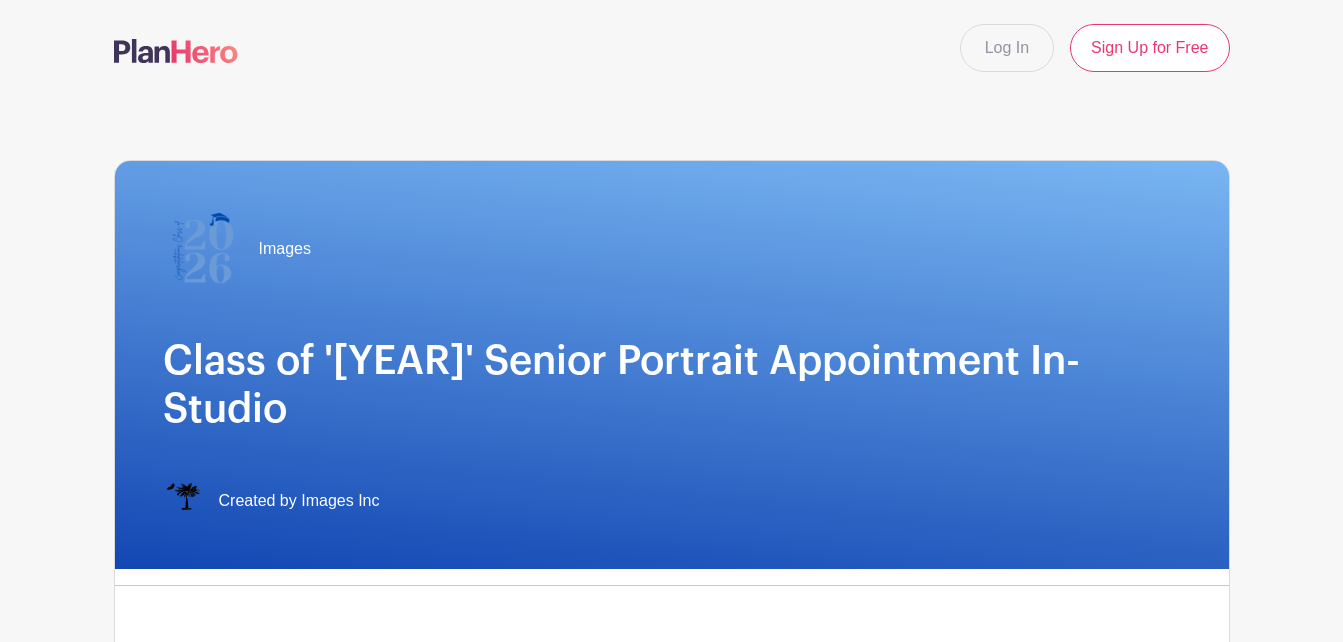 scroll, scrollTop: 0, scrollLeft: 0, axis: both 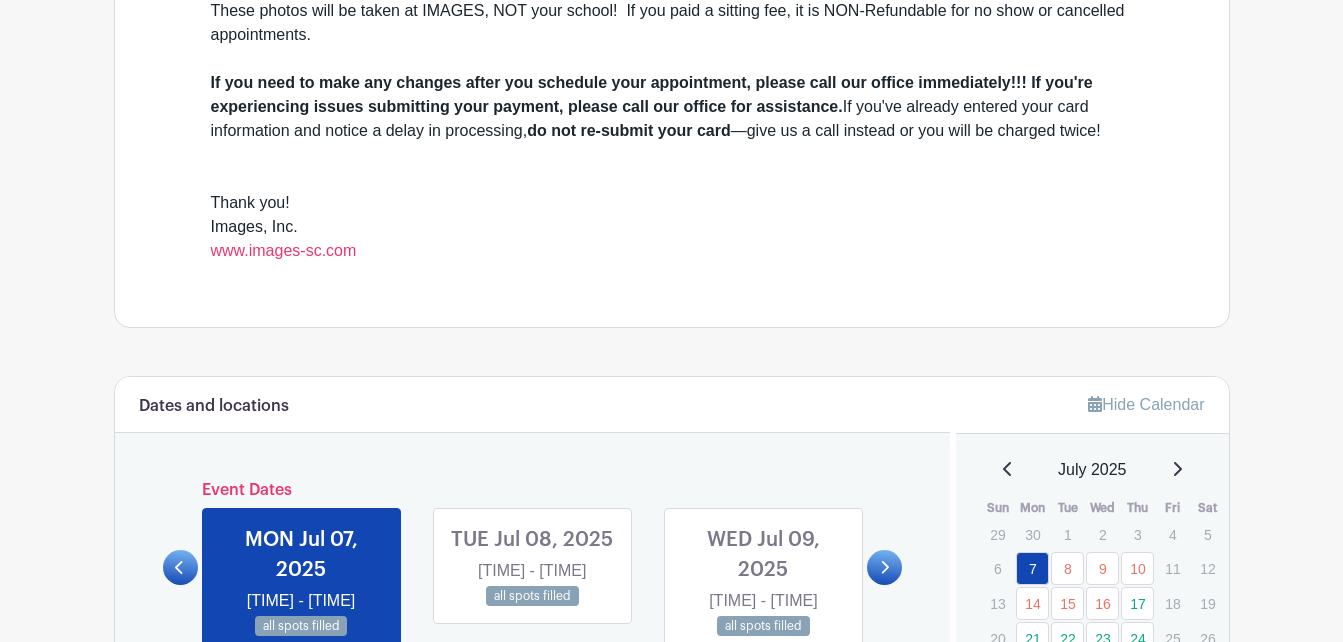 drag, startPoint x: 855, startPoint y: 223, endPoint x: 628, endPoint y: 240, distance: 227.63568 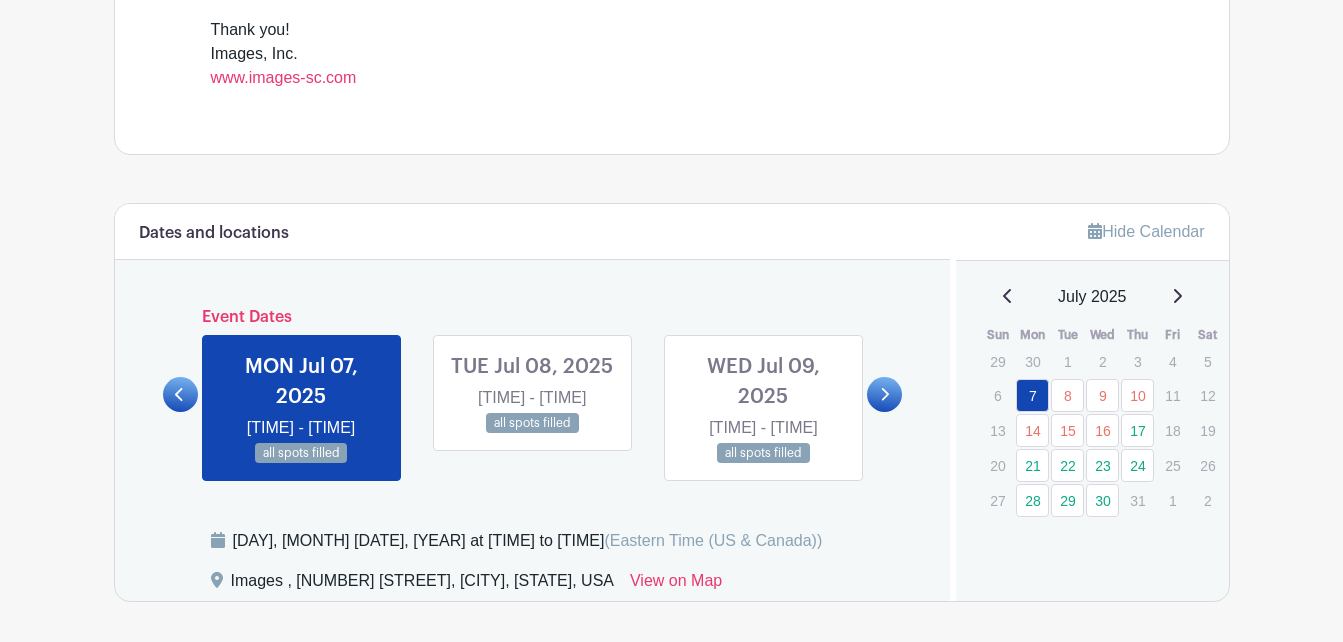 scroll, scrollTop: 934, scrollLeft: 0, axis: vertical 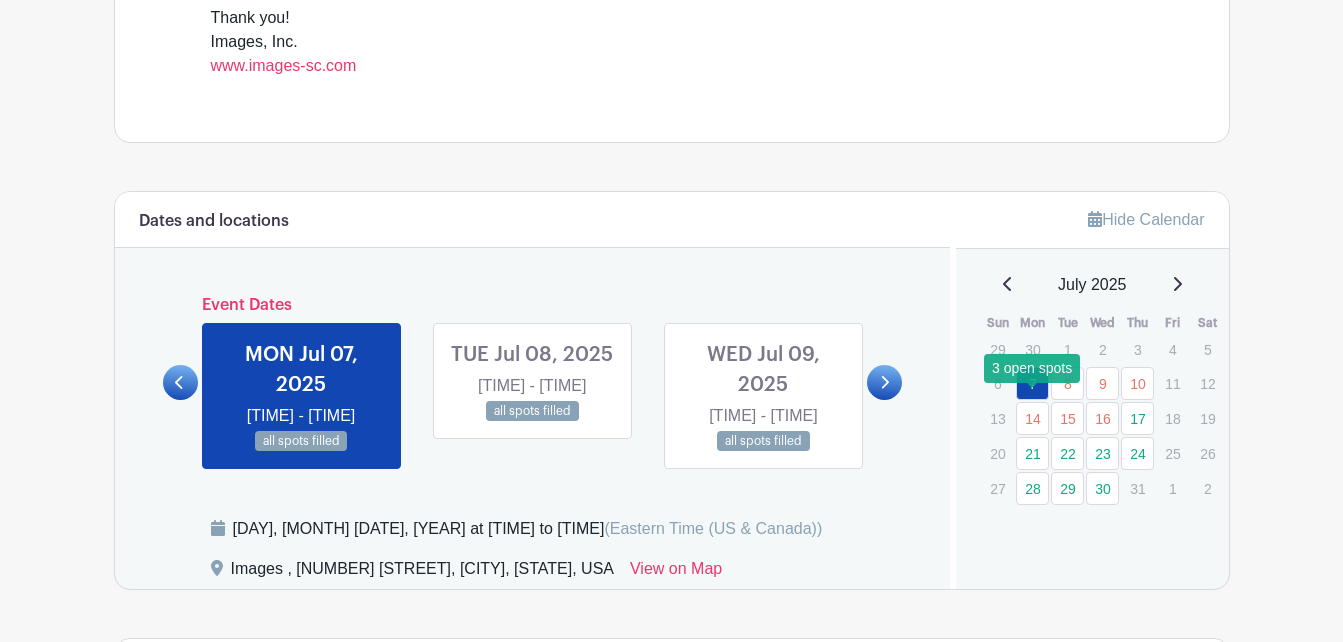 click on "21" at bounding box center [1032, 453] 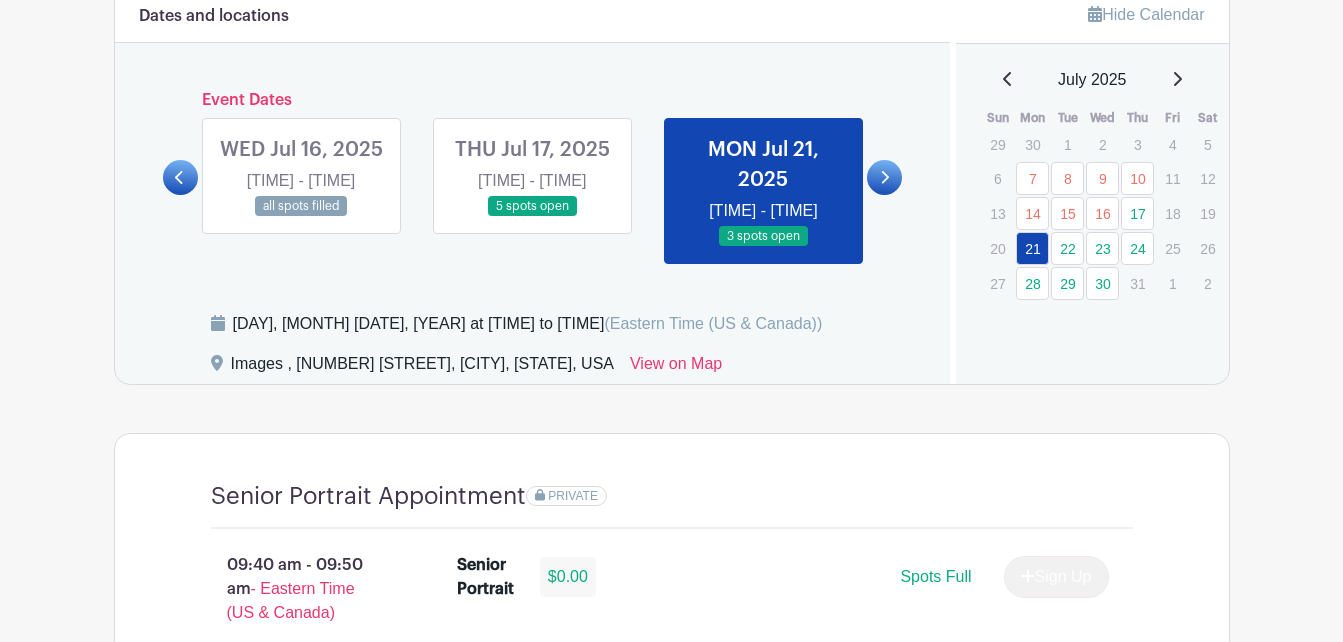 scroll, scrollTop: 1138, scrollLeft: 0, axis: vertical 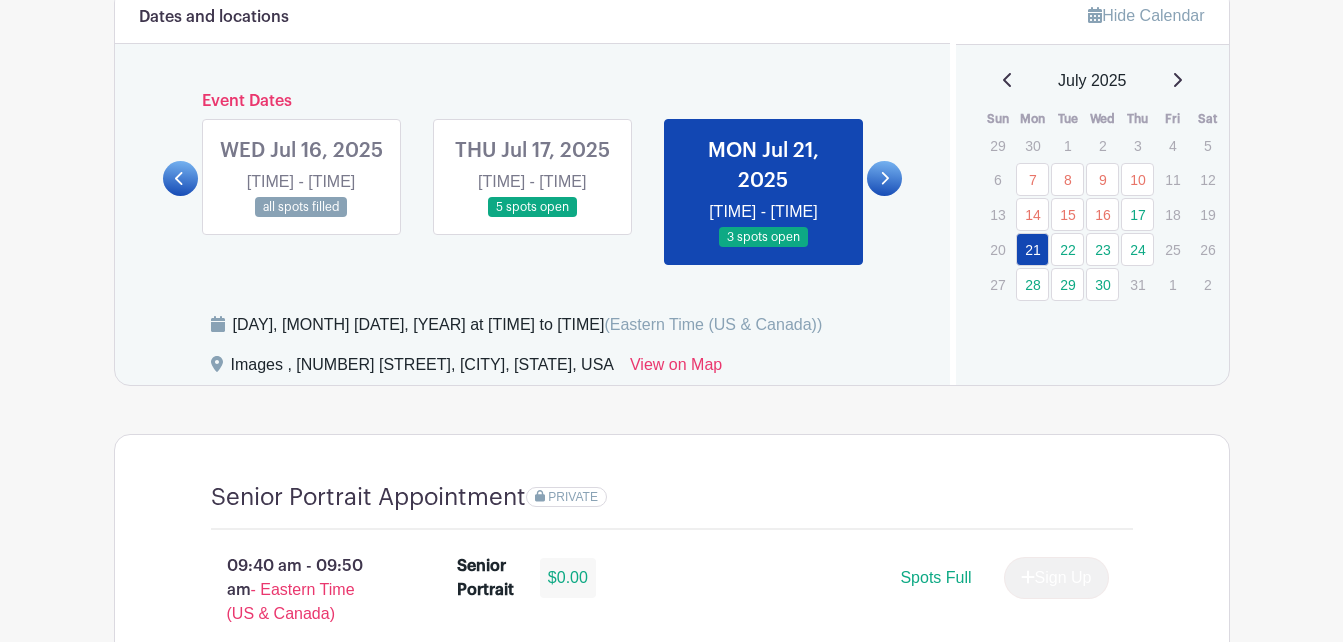 click on "Dates and locations
Event Dates
[DAY] [MONTH] [DATE], [YEAR]
[TIME] - [TIME]
many spots open
[DAY] [MONTH] [DATE], [YEAR]
[TIME] - [TIME]
many spots open
[DAY] [MONTH] [DATE], [YEAR]
[TIME] - [TIME]
29 spots open
[DAY] [MONTH] [DATE], [YEAR]
[TIME] - [TIME]
25 spots open
[DAY] [MONTH] [DATE], [YEAR]
[TIME] - [TIME]
27 spots open
[DAY] [MONTH] [DATE], [YEAR]
[TIME] - [TIME]
17 spots open" at bounding box center [533, 186] 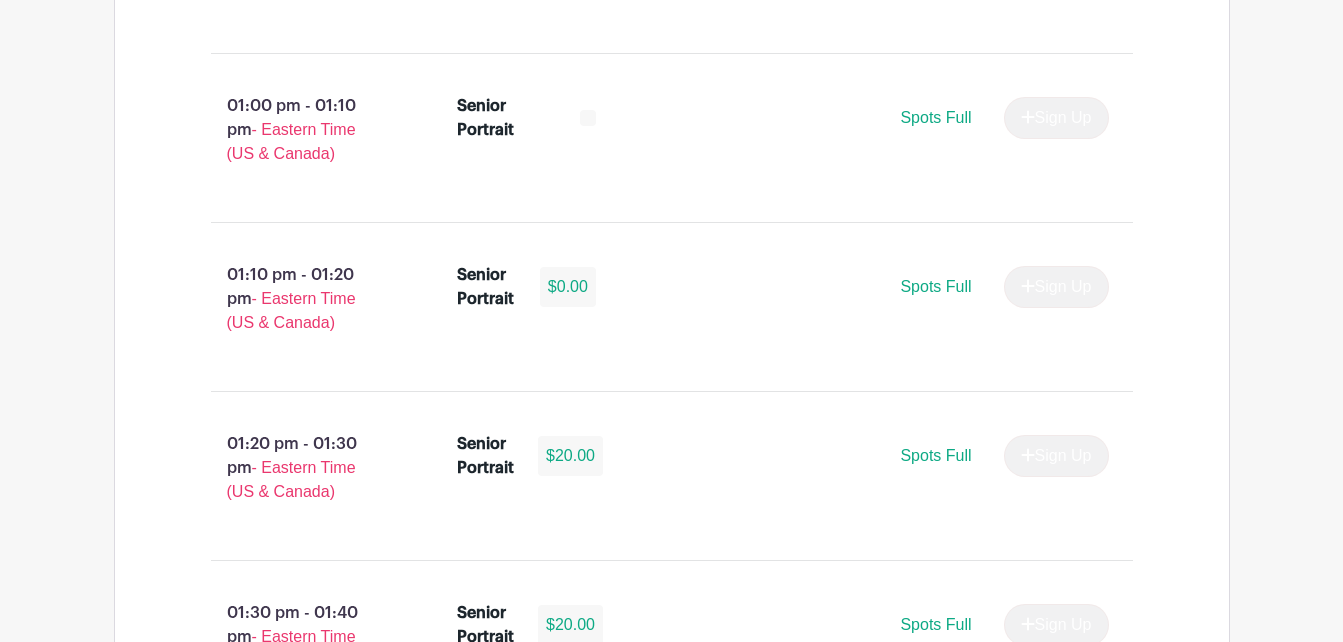 scroll, scrollTop: 4375, scrollLeft: 0, axis: vertical 